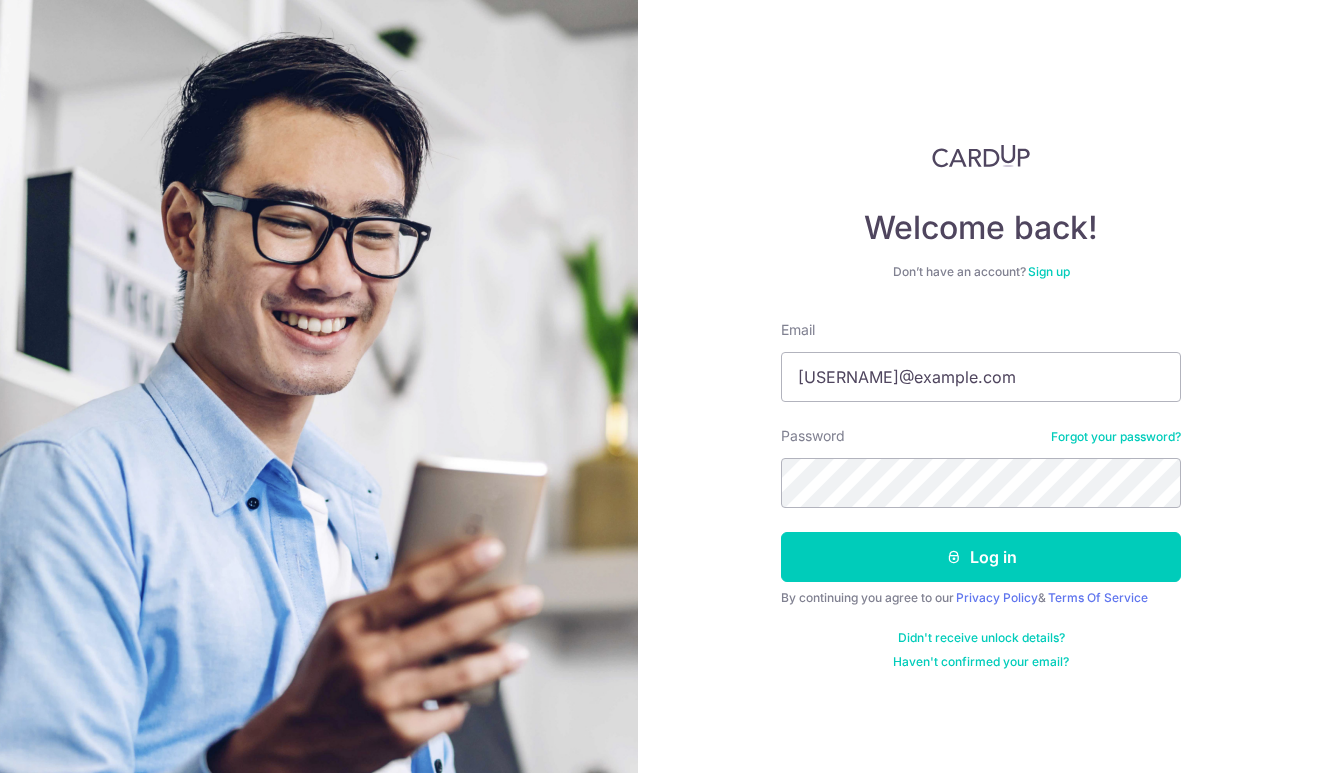 scroll, scrollTop: 0, scrollLeft: 0, axis: both 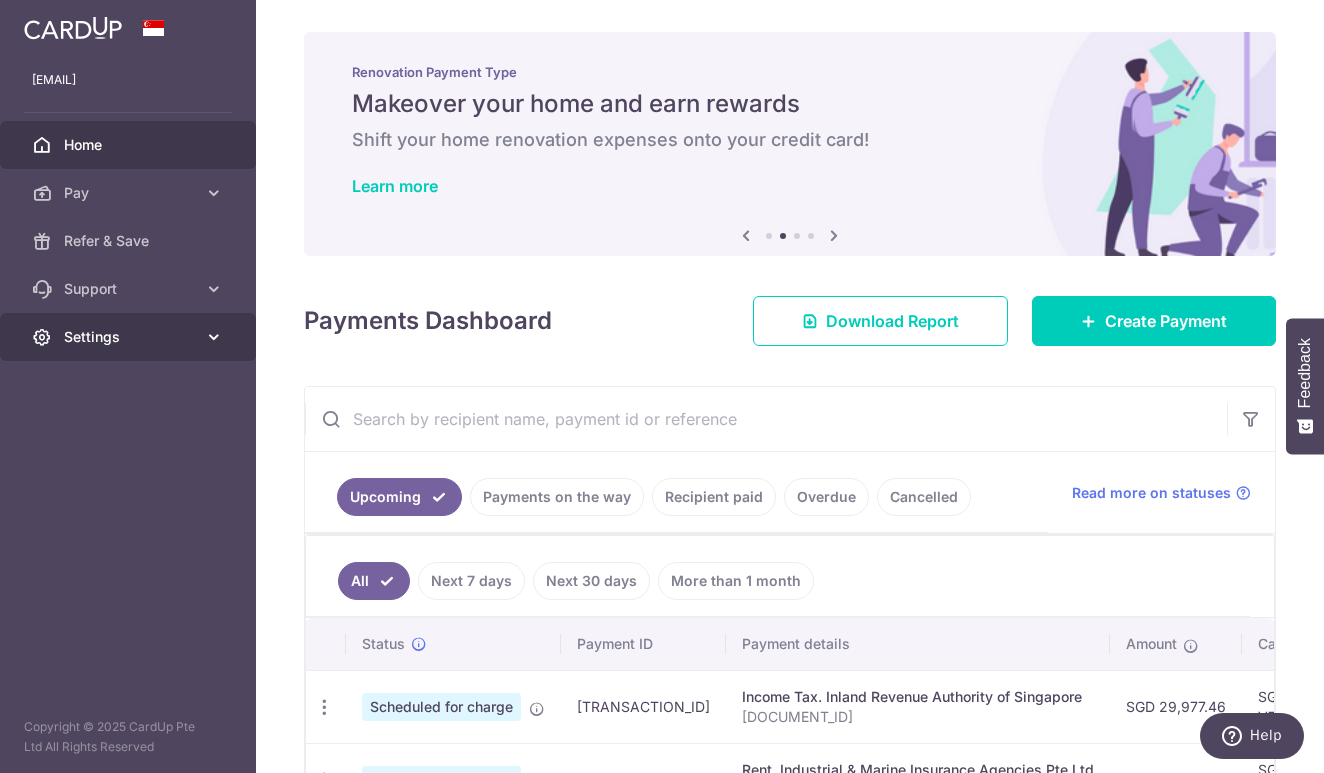 click on "Settings" at bounding box center [130, 337] 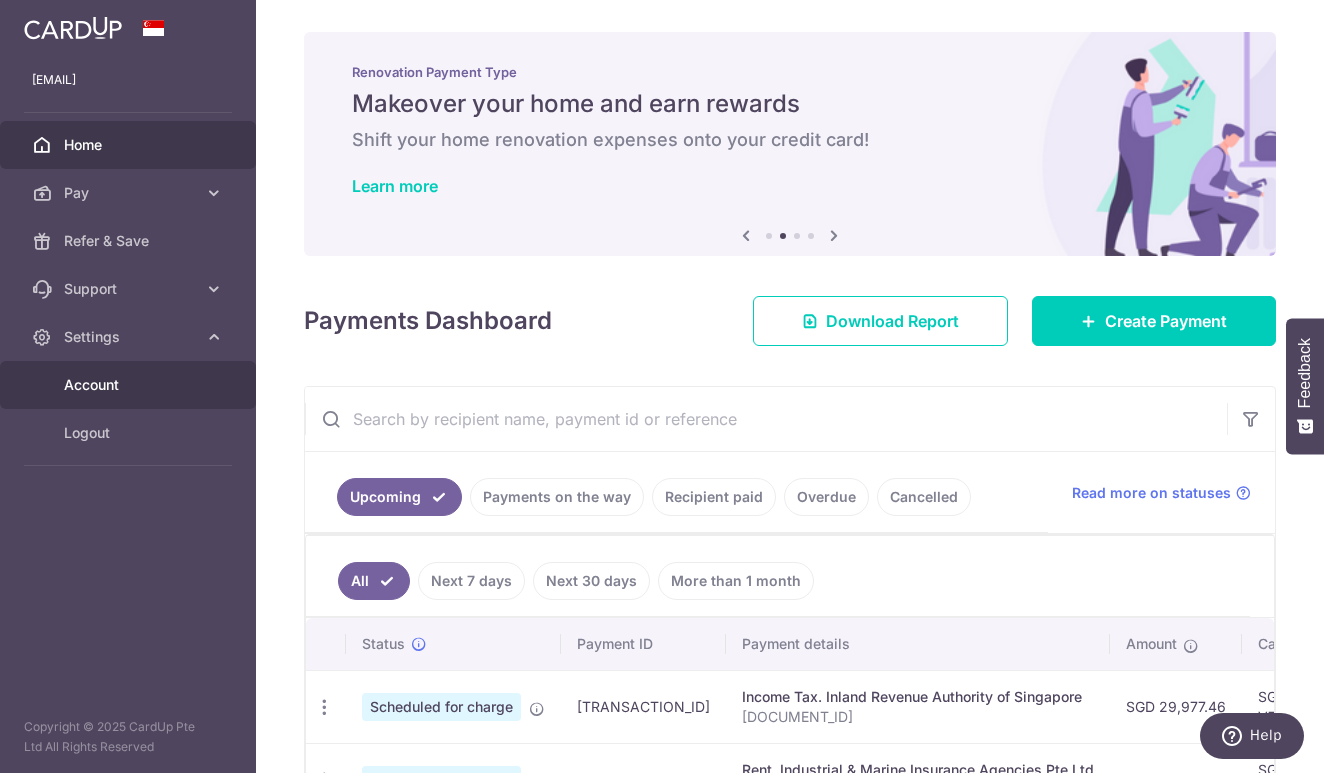 click on "Account" at bounding box center (130, 385) 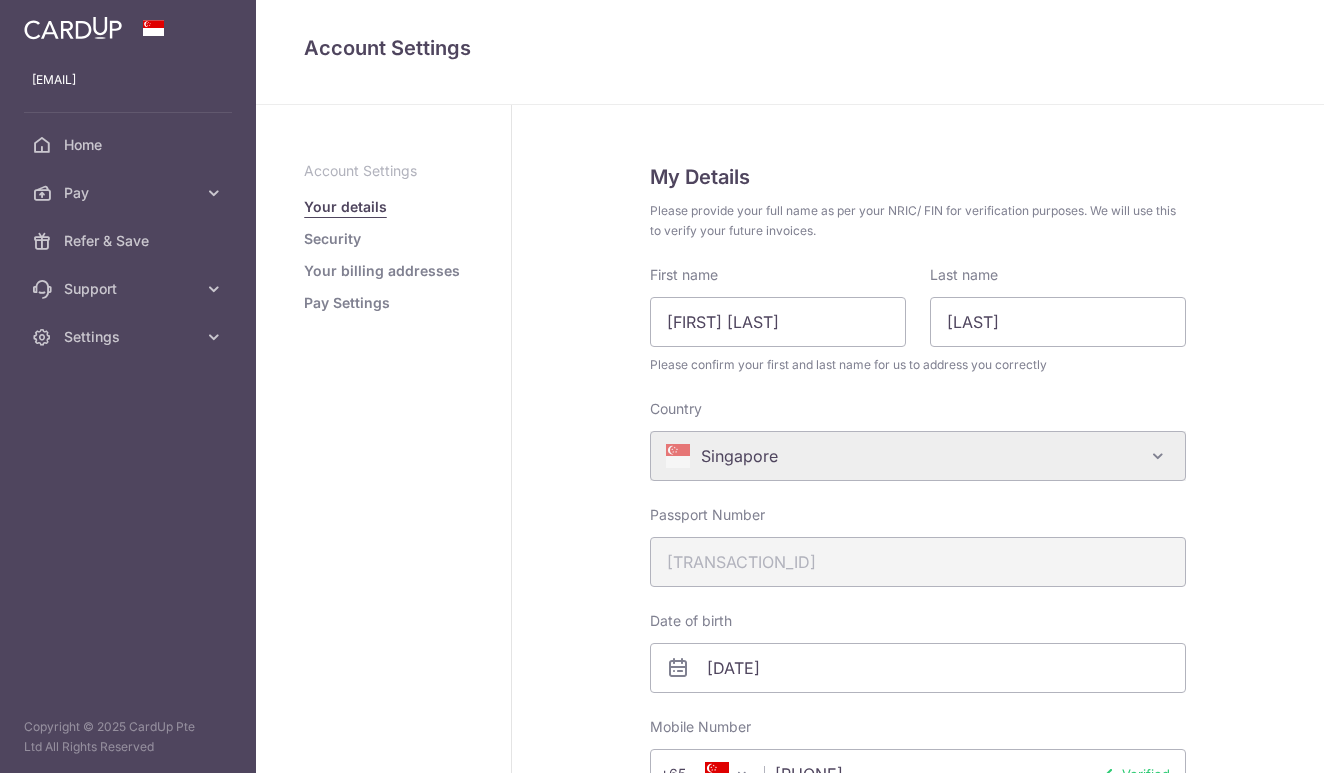 scroll, scrollTop: 0, scrollLeft: 0, axis: both 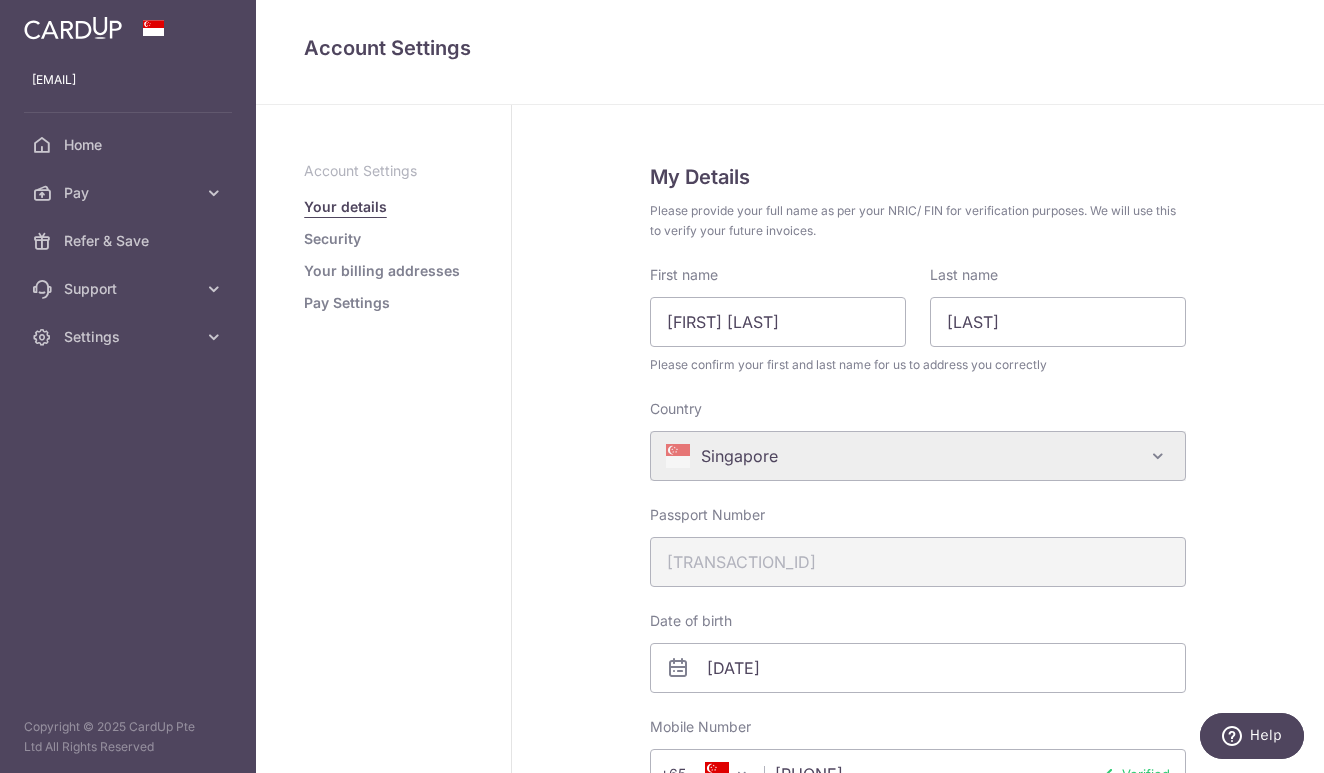 click on "Pay Settings" at bounding box center (347, 303) 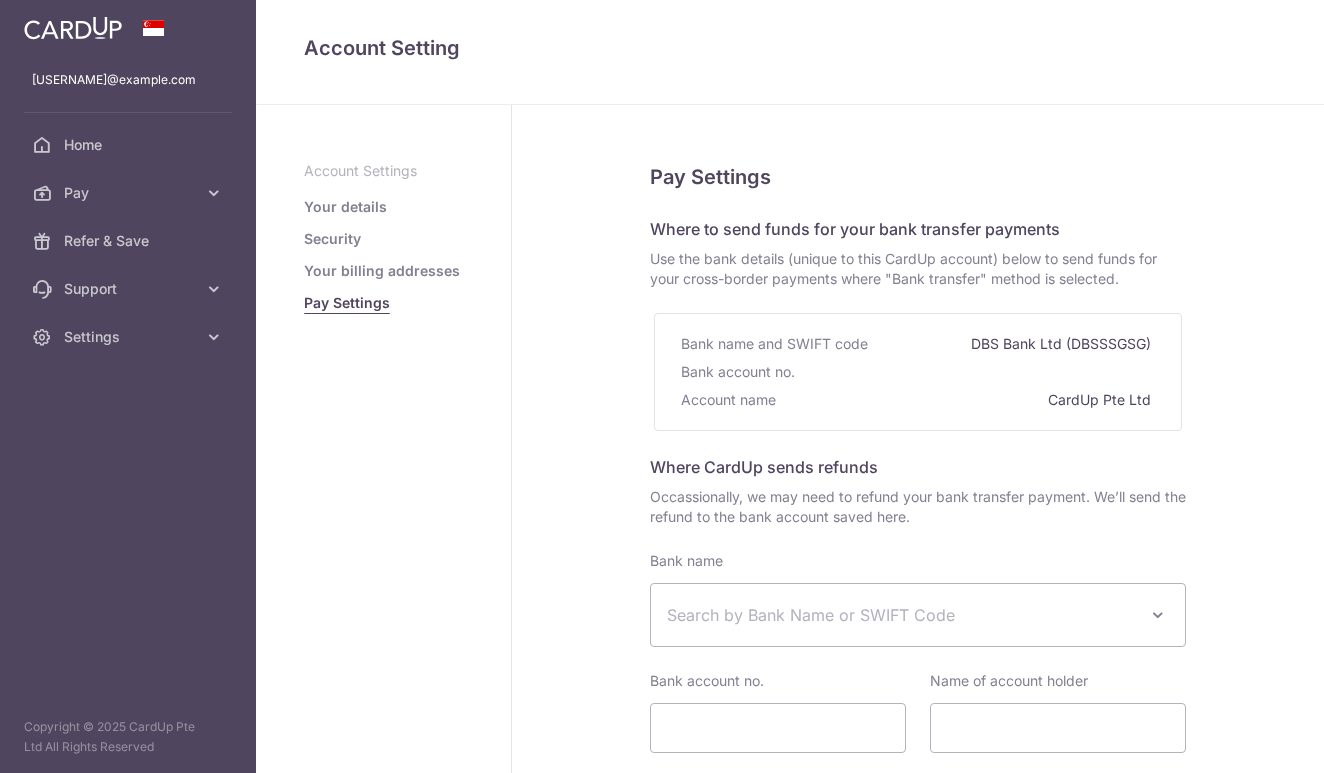 select 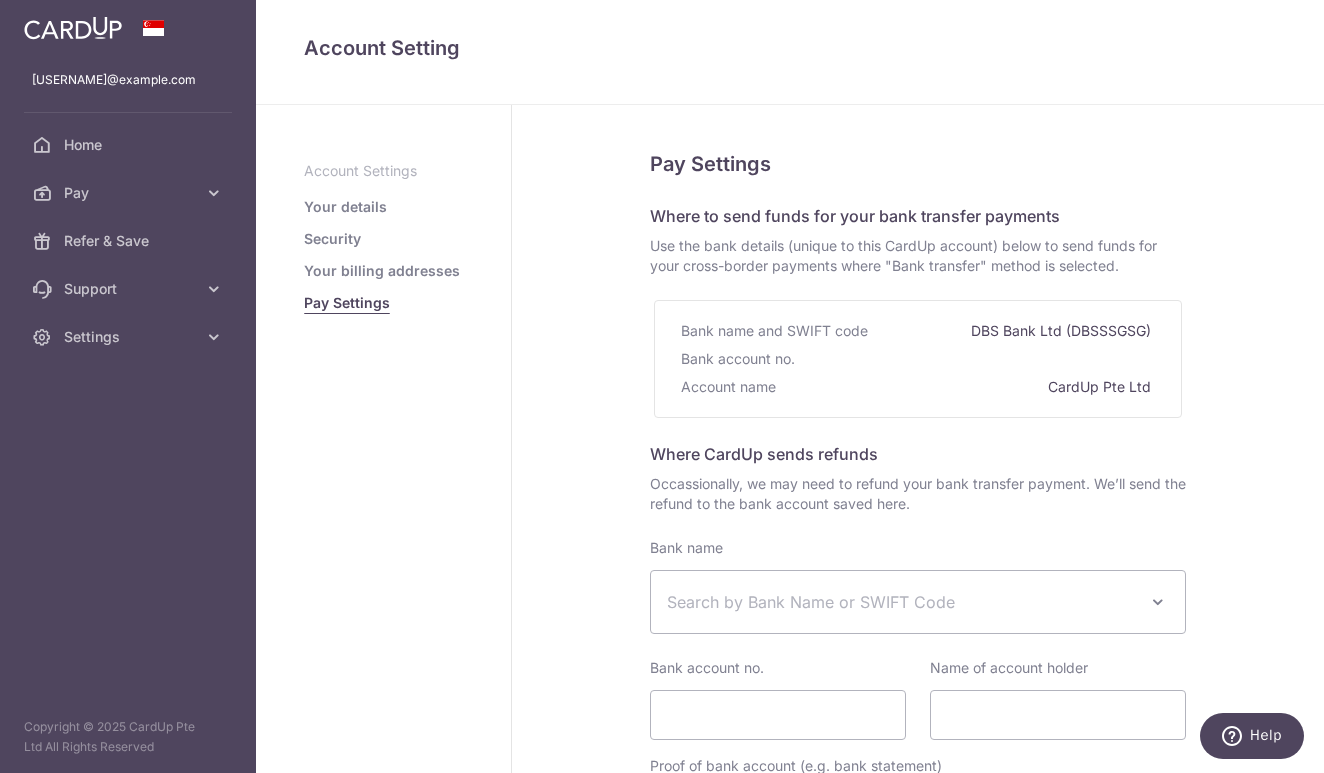 scroll, scrollTop: 0, scrollLeft: 0, axis: both 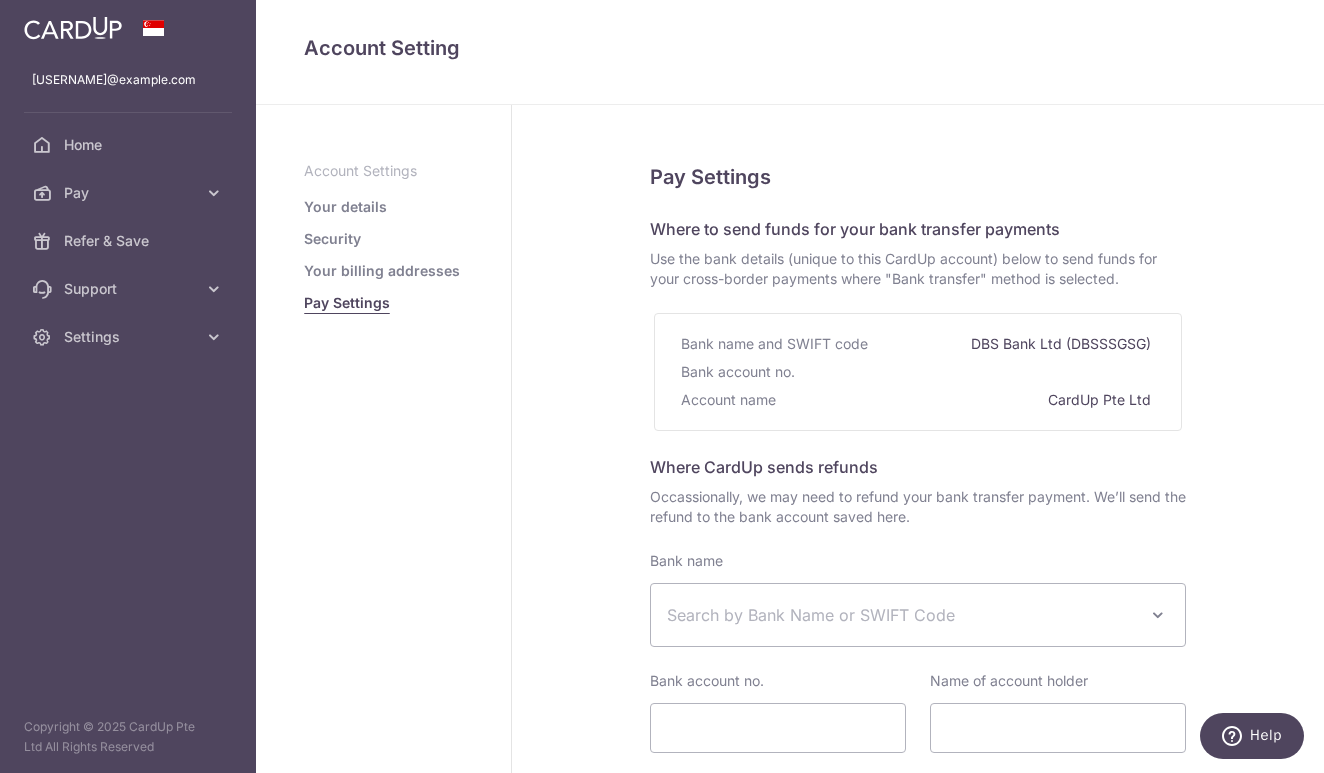 click on "Your details" at bounding box center [345, 207] 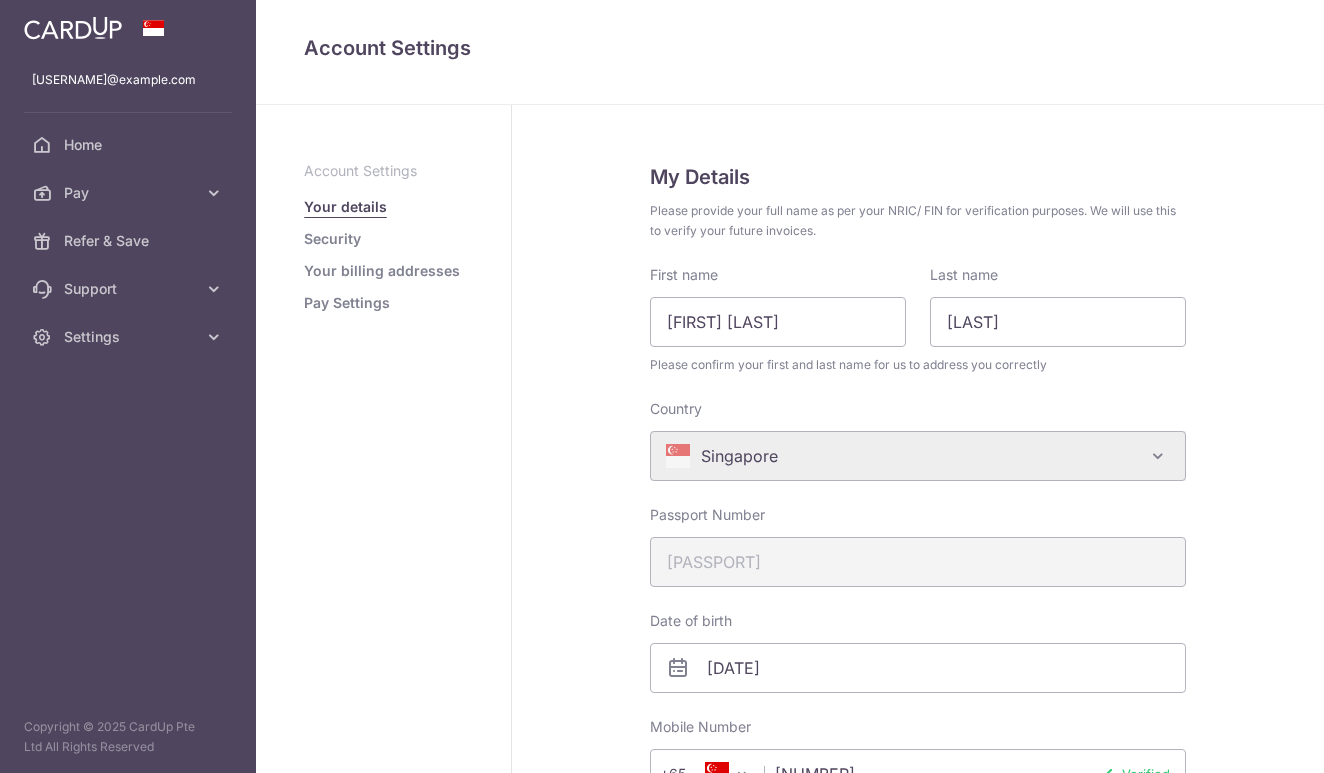 scroll, scrollTop: 0, scrollLeft: 0, axis: both 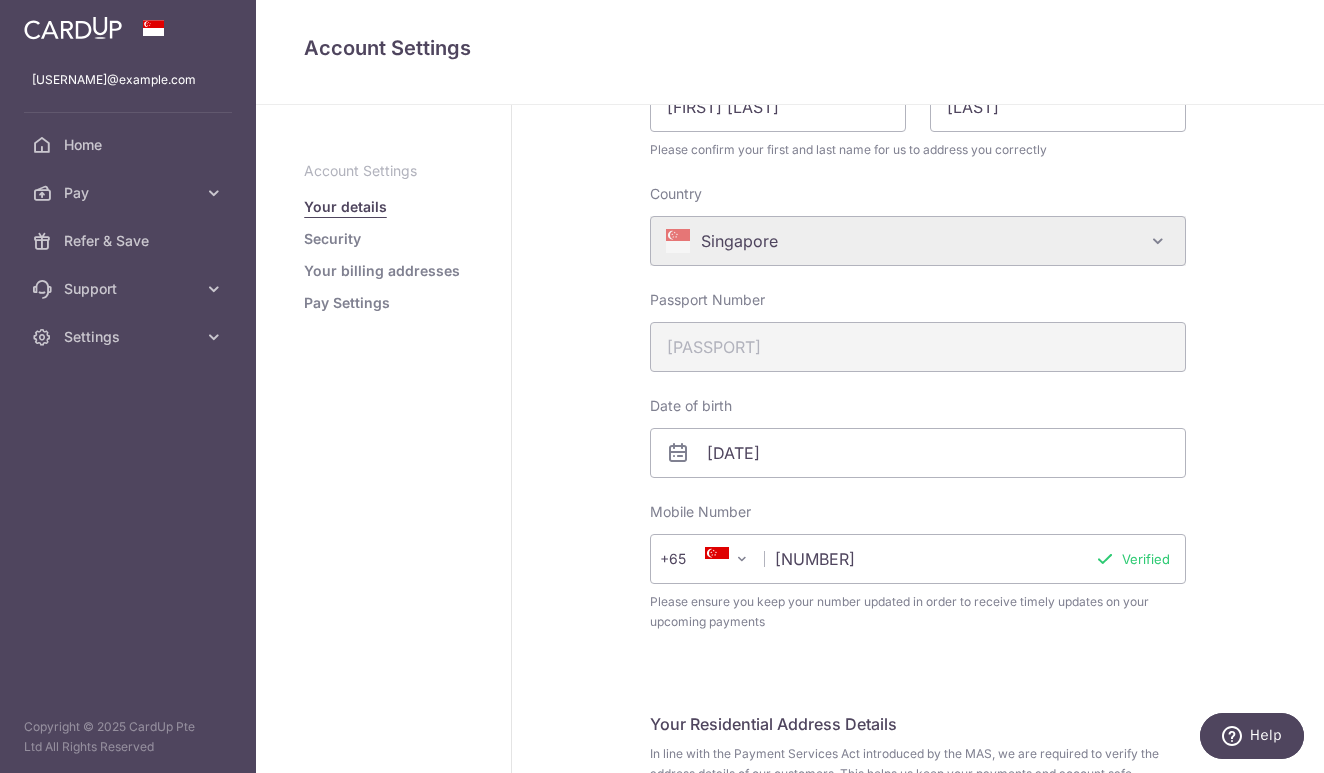 click on "Account Settings" at bounding box center (383, 171) 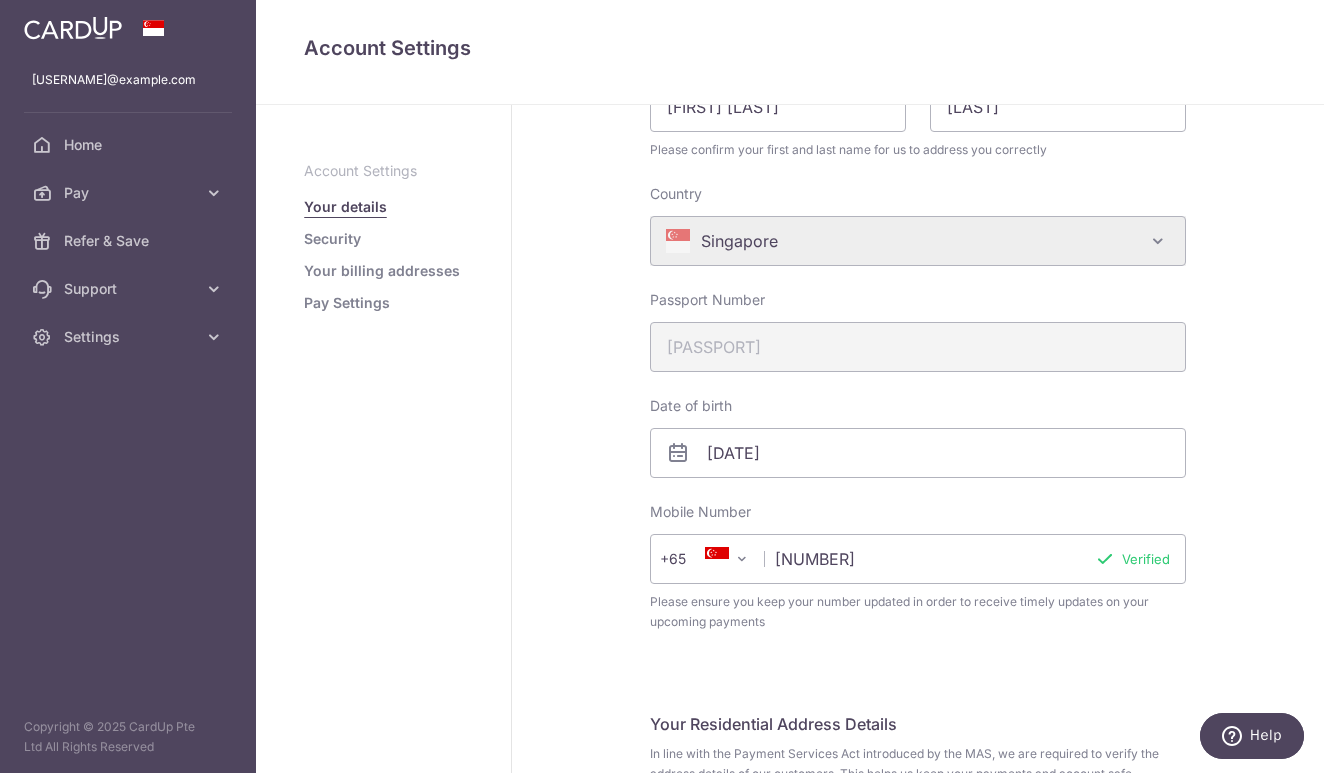 click on "Security" at bounding box center [332, 239] 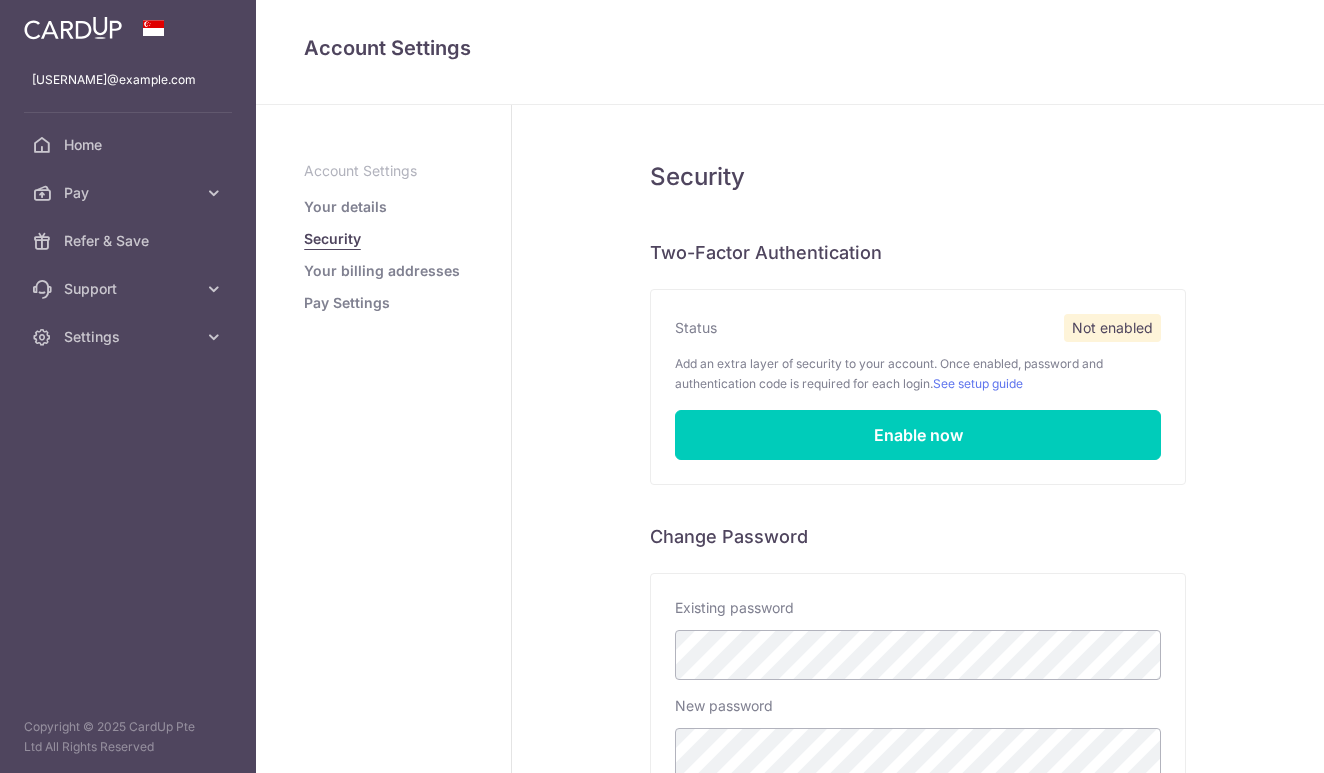 scroll, scrollTop: 0, scrollLeft: 0, axis: both 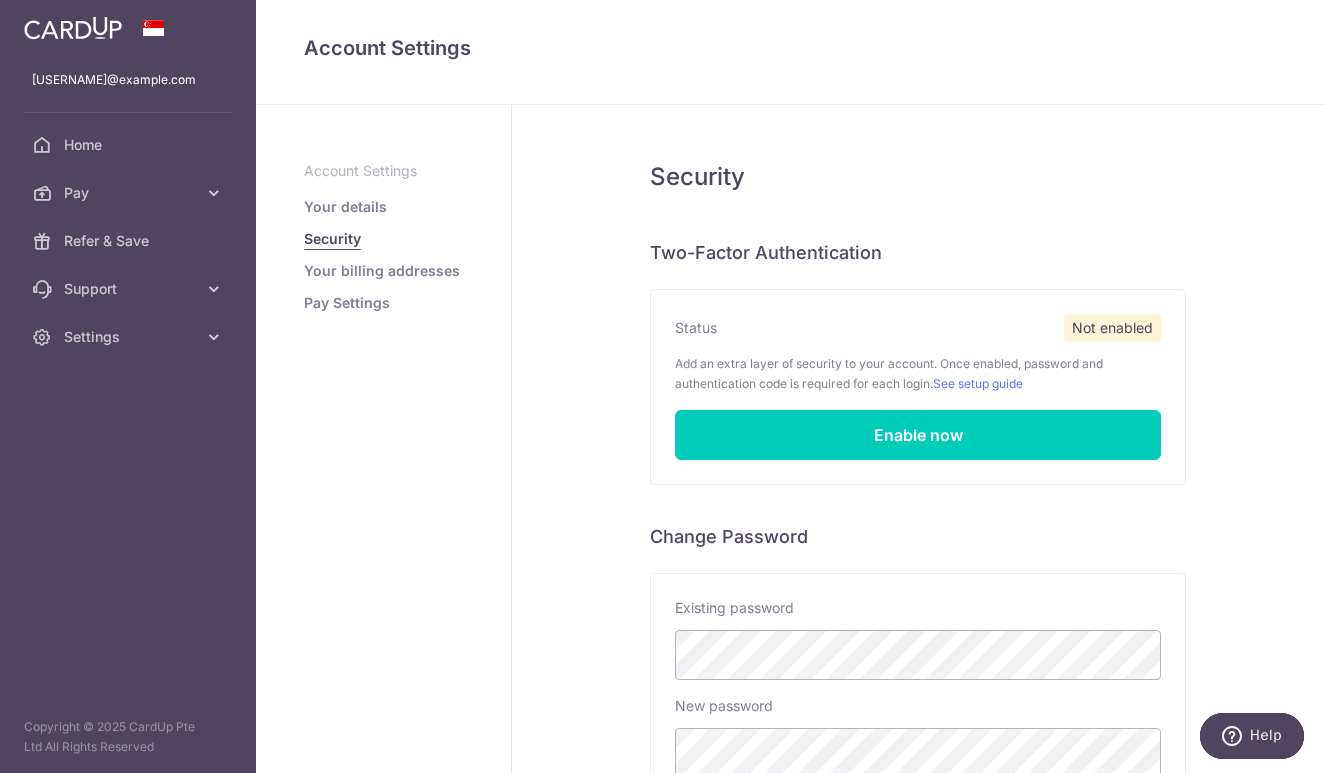 click on "Account Settings Your details Security Your billing addresses Pay Settings" at bounding box center [383, 237] 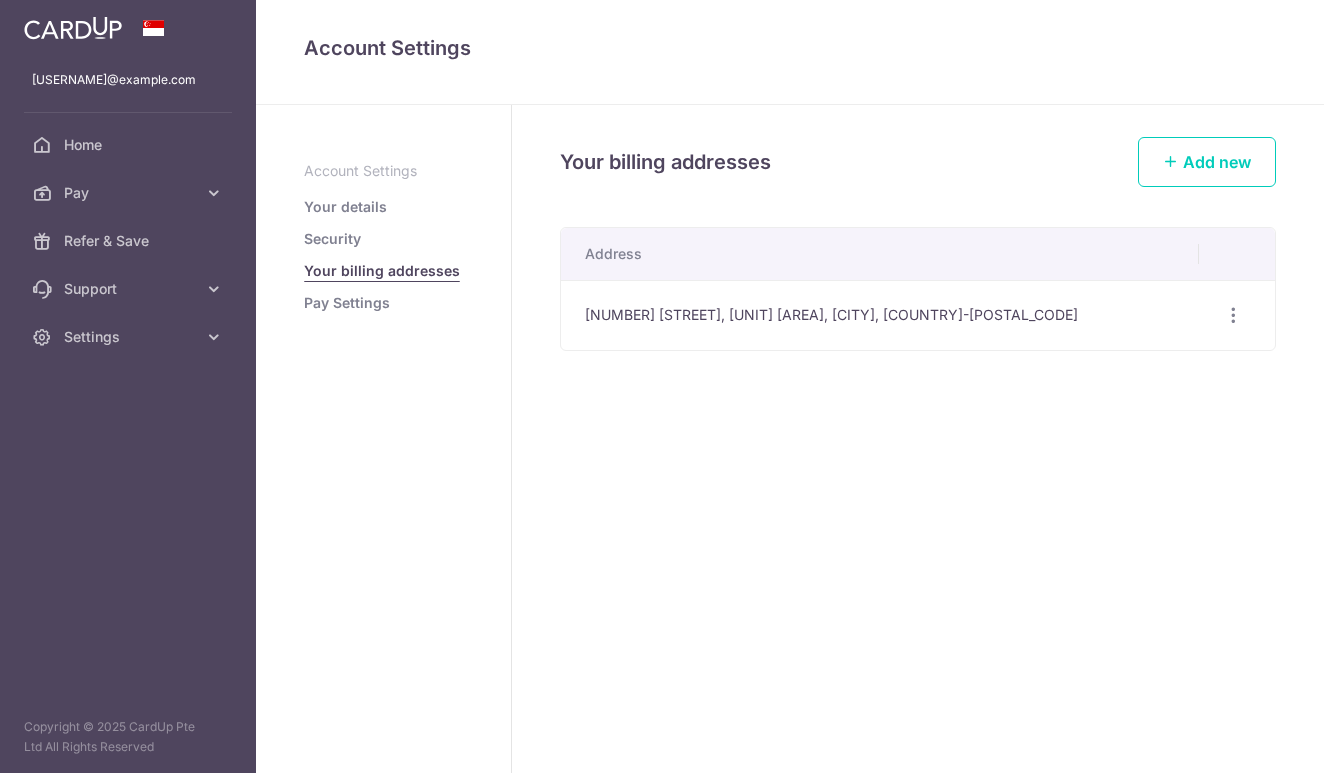 scroll, scrollTop: 0, scrollLeft: 0, axis: both 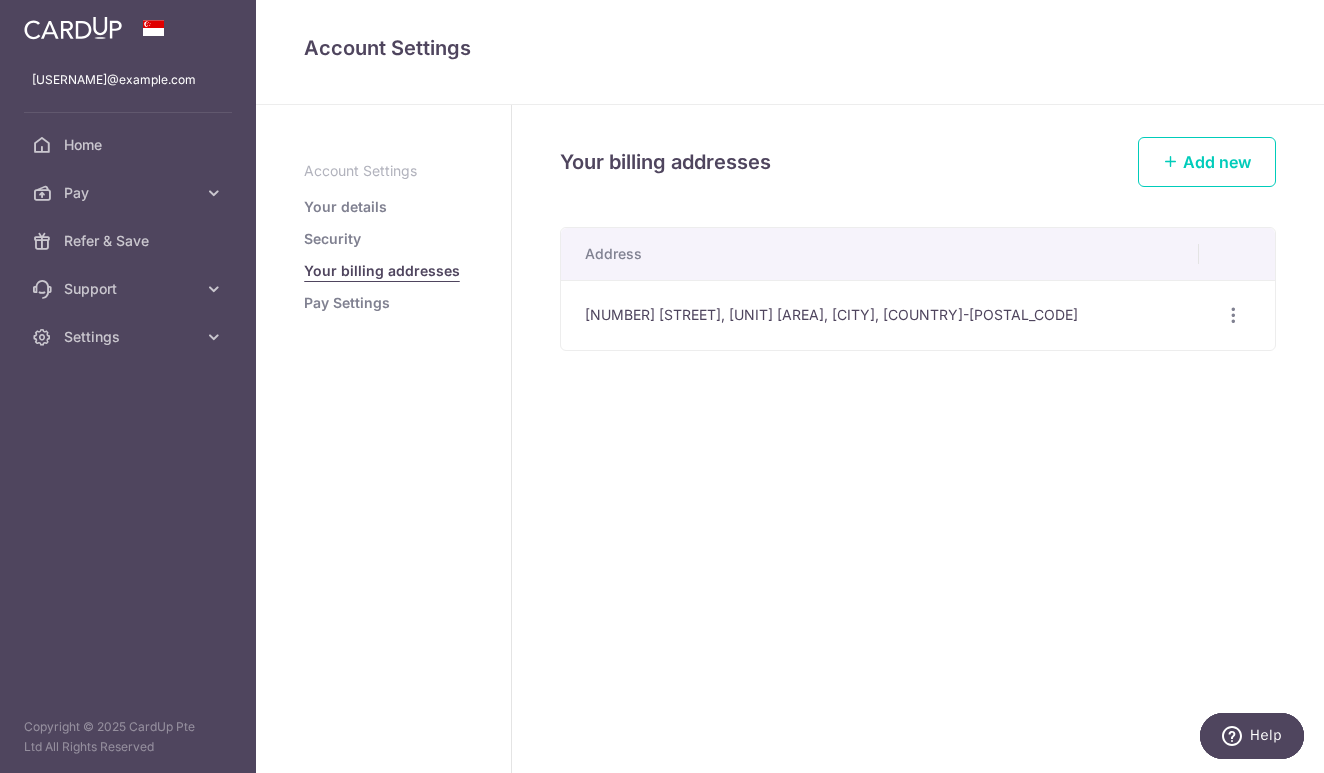 click on "Pay Settings" at bounding box center [347, 303] 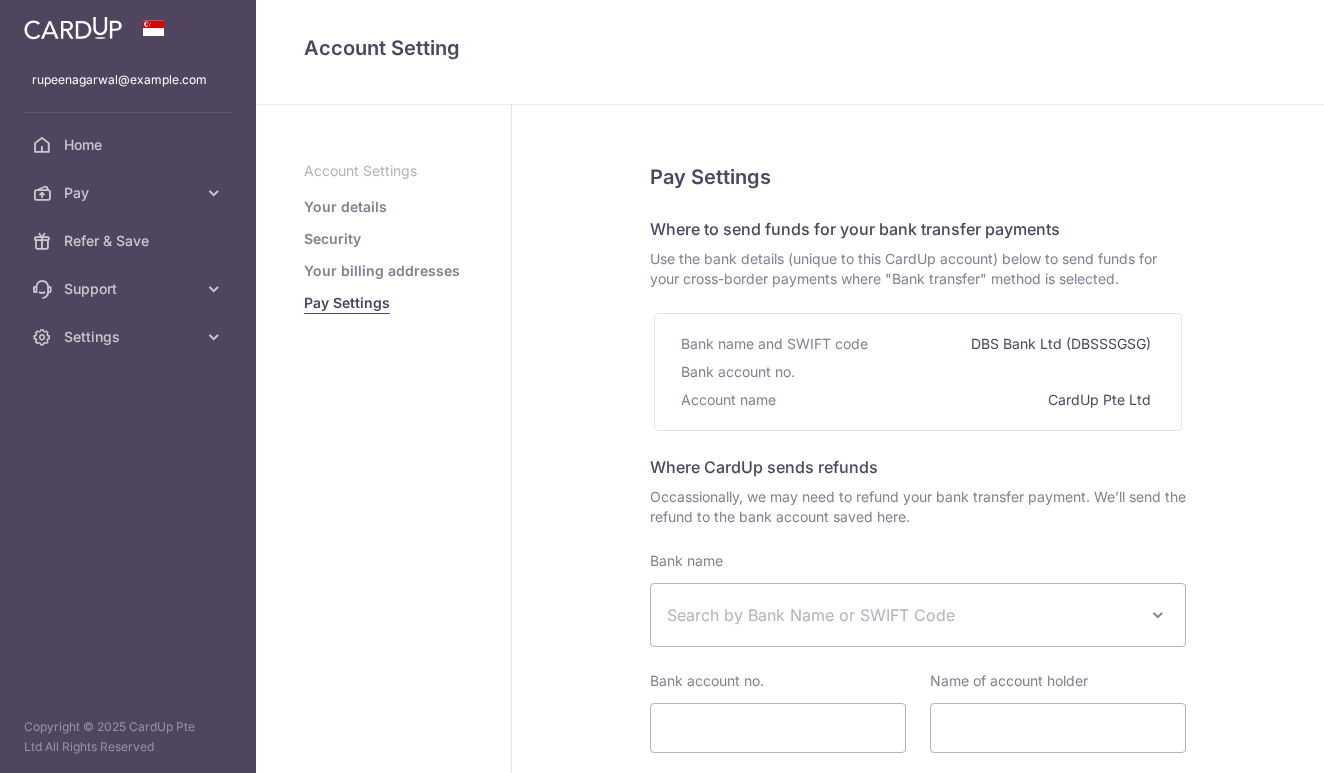 select 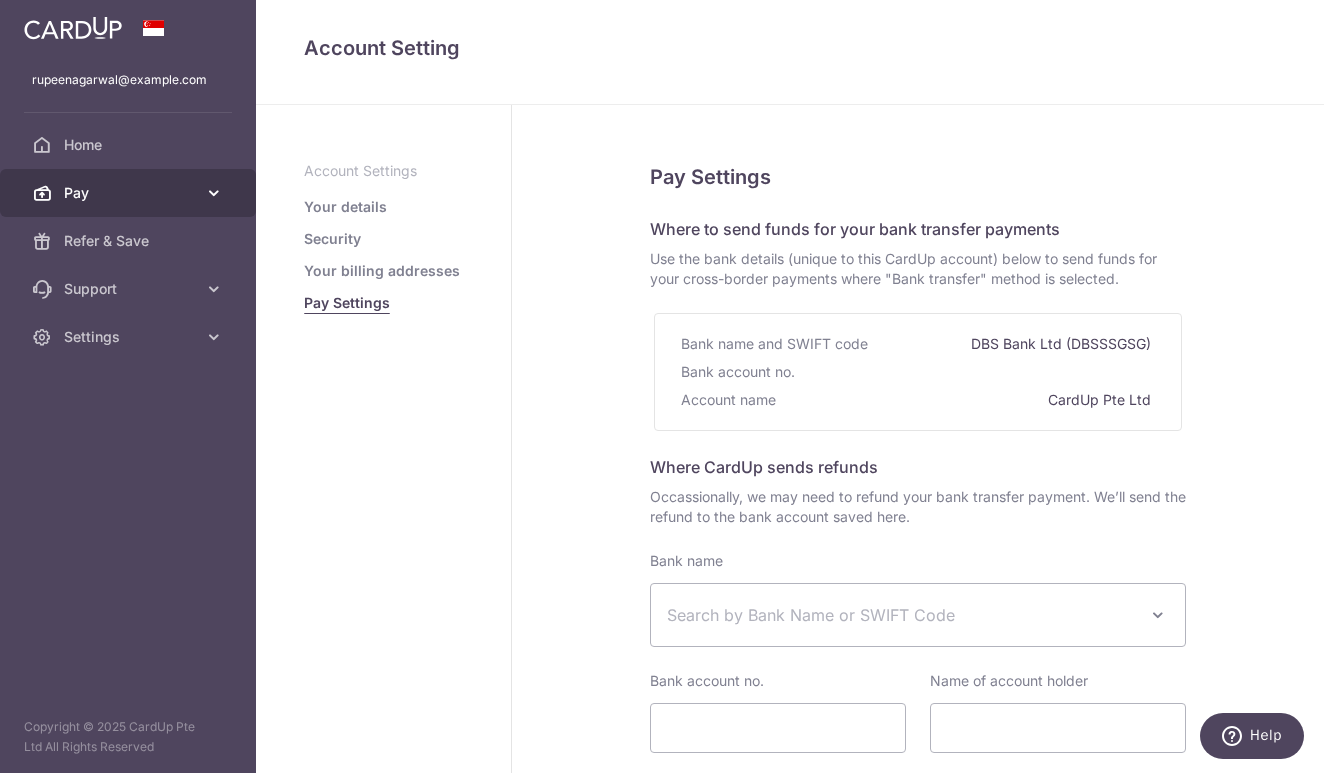 click on "Pay" at bounding box center [130, 193] 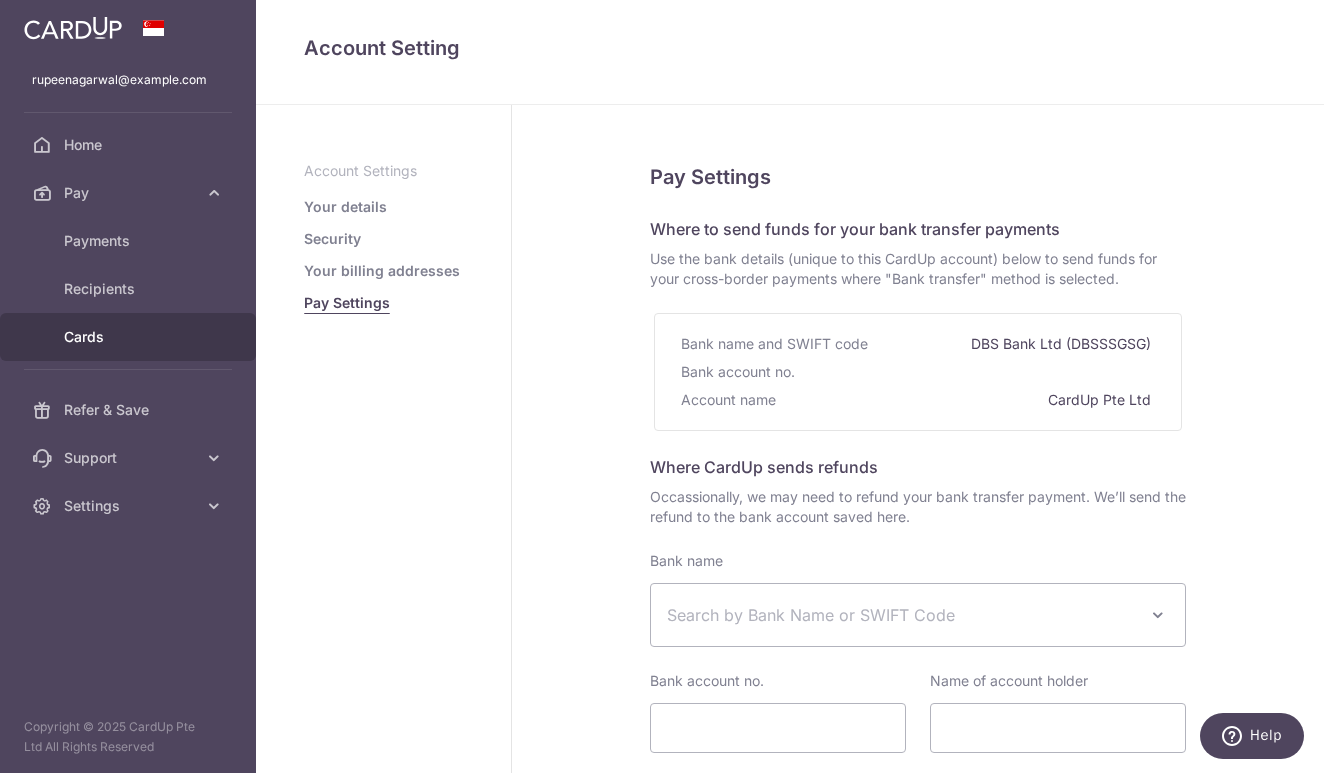 click on "Cards" at bounding box center [130, 337] 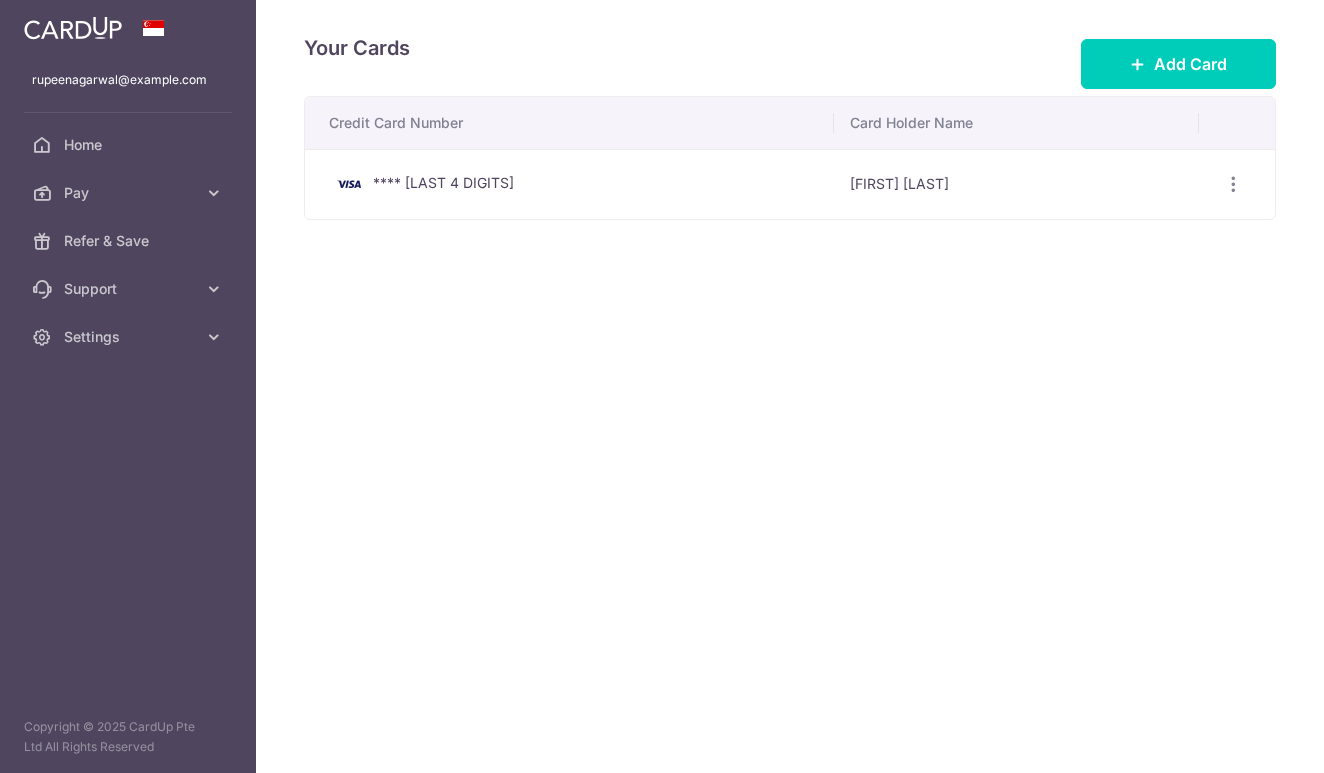 scroll, scrollTop: 0, scrollLeft: 0, axis: both 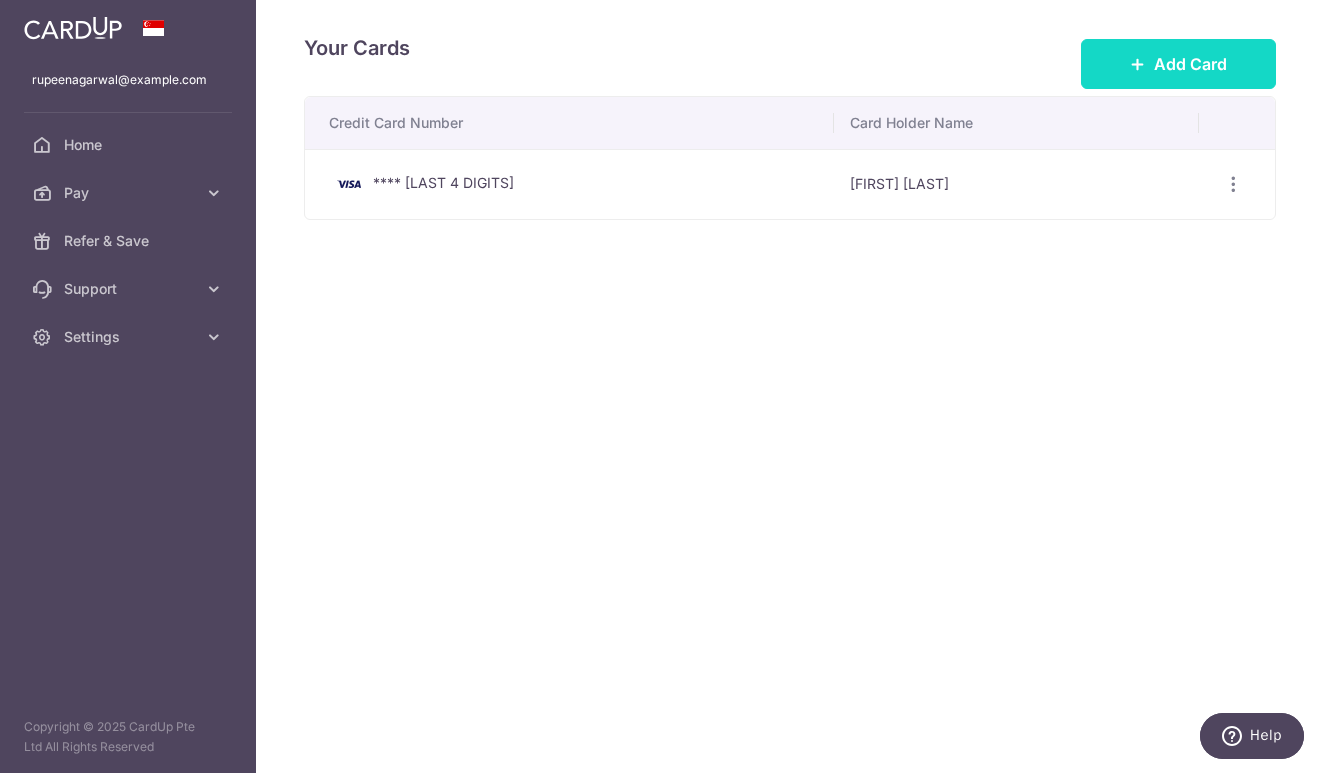 click on "Add Card" at bounding box center [1190, 64] 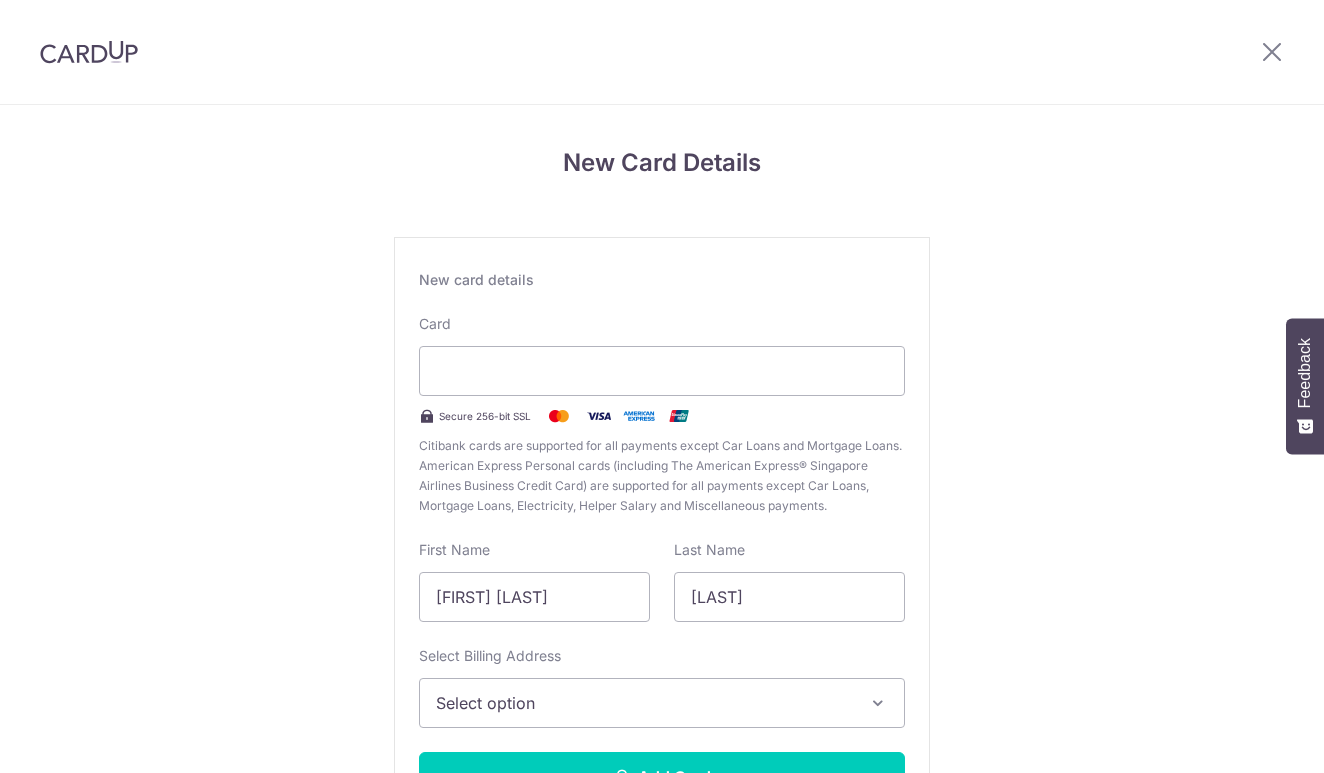 scroll, scrollTop: 0, scrollLeft: 0, axis: both 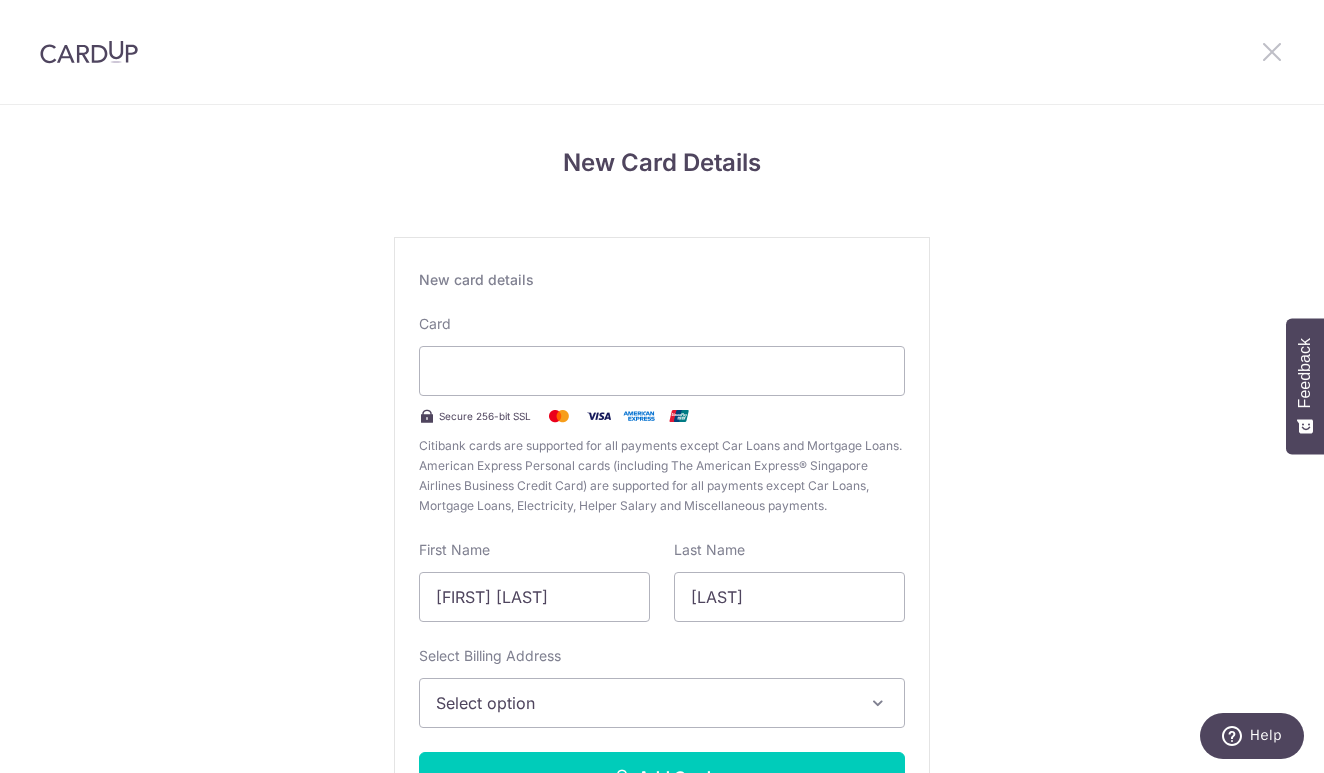 click at bounding box center (1272, 51) 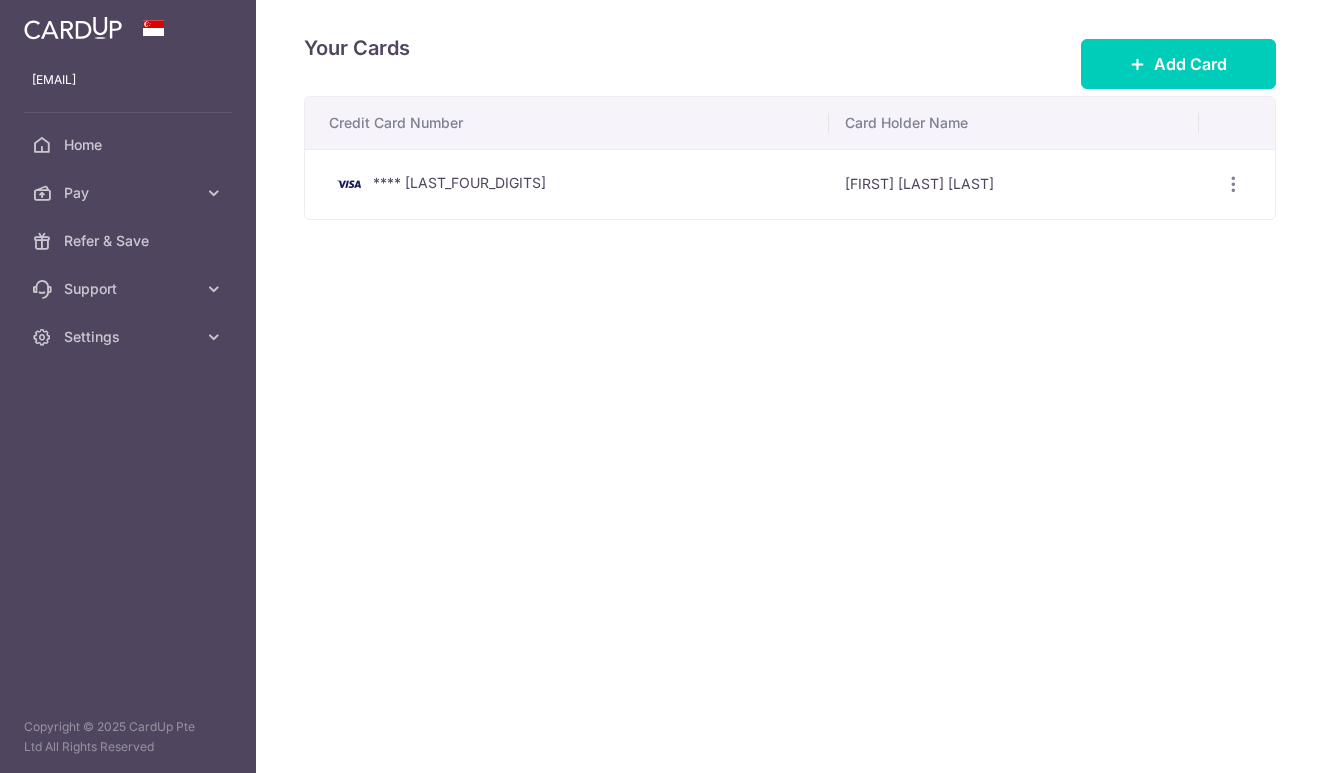 scroll, scrollTop: 0, scrollLeft: 0, axis: both 